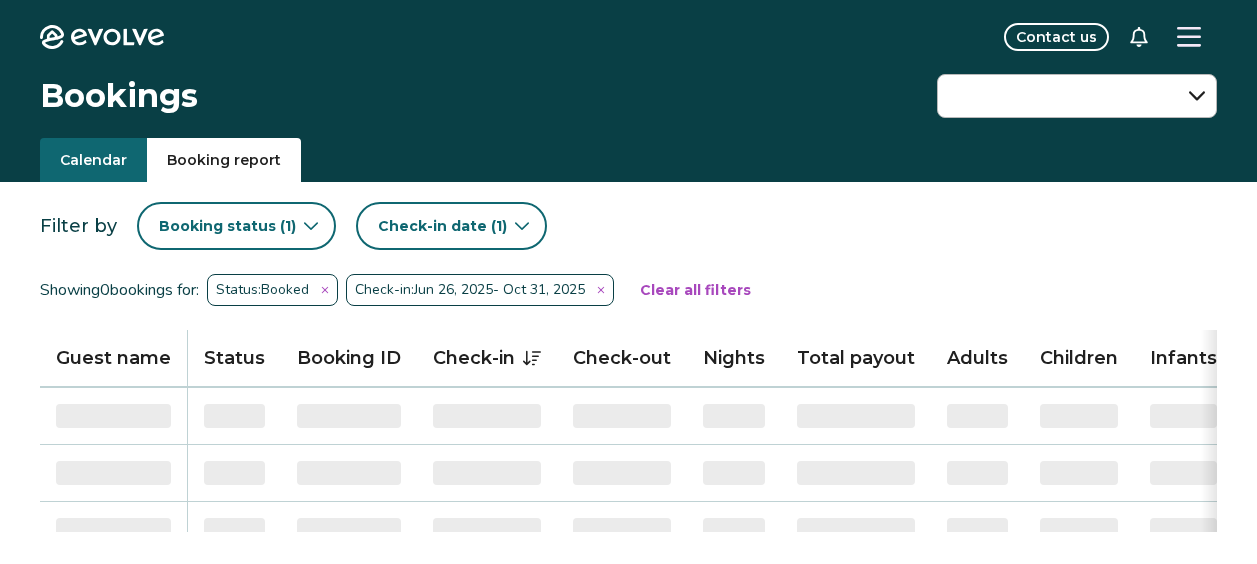 scroll, scrollTop: 127, scrollLeft: 0, axis: vertical 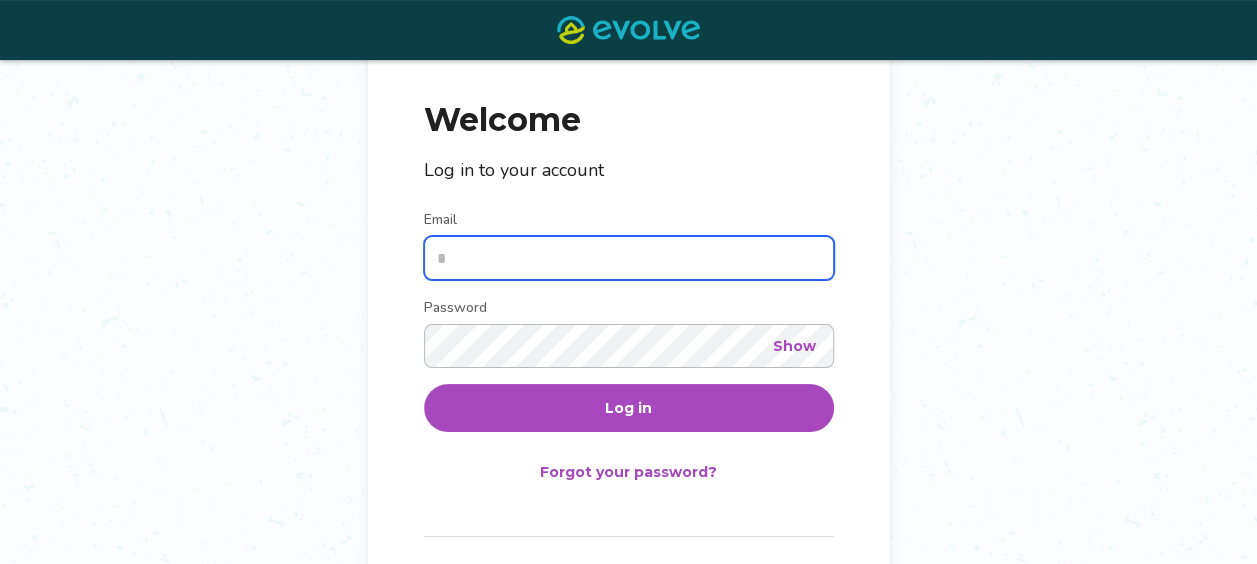 type on "**********" 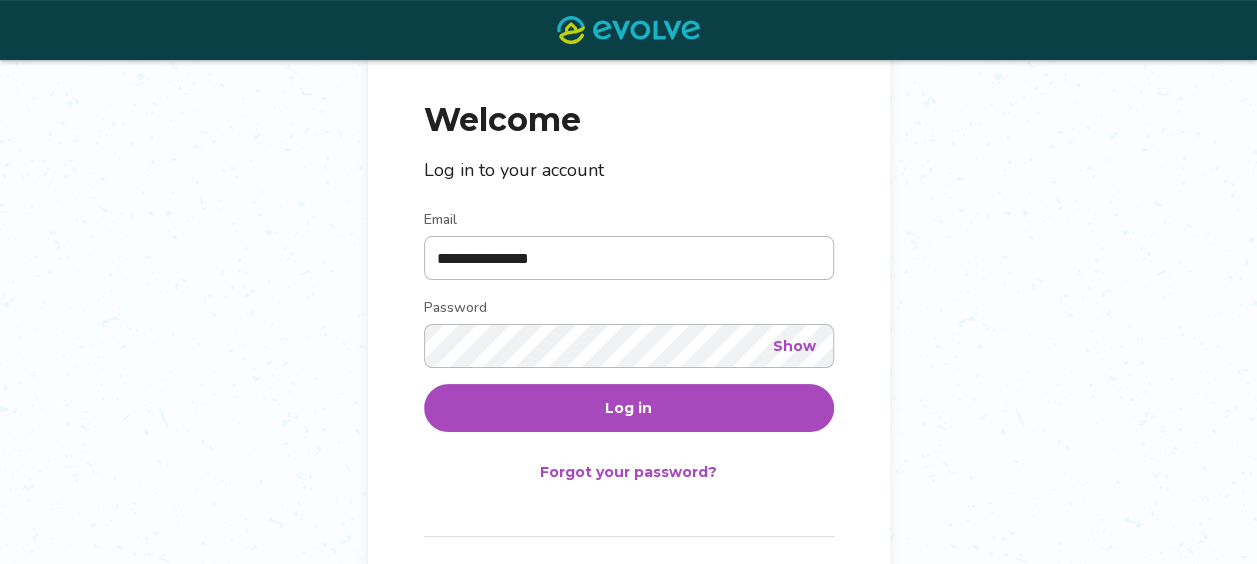 click on "Log in" at bounding box center [628, 408] 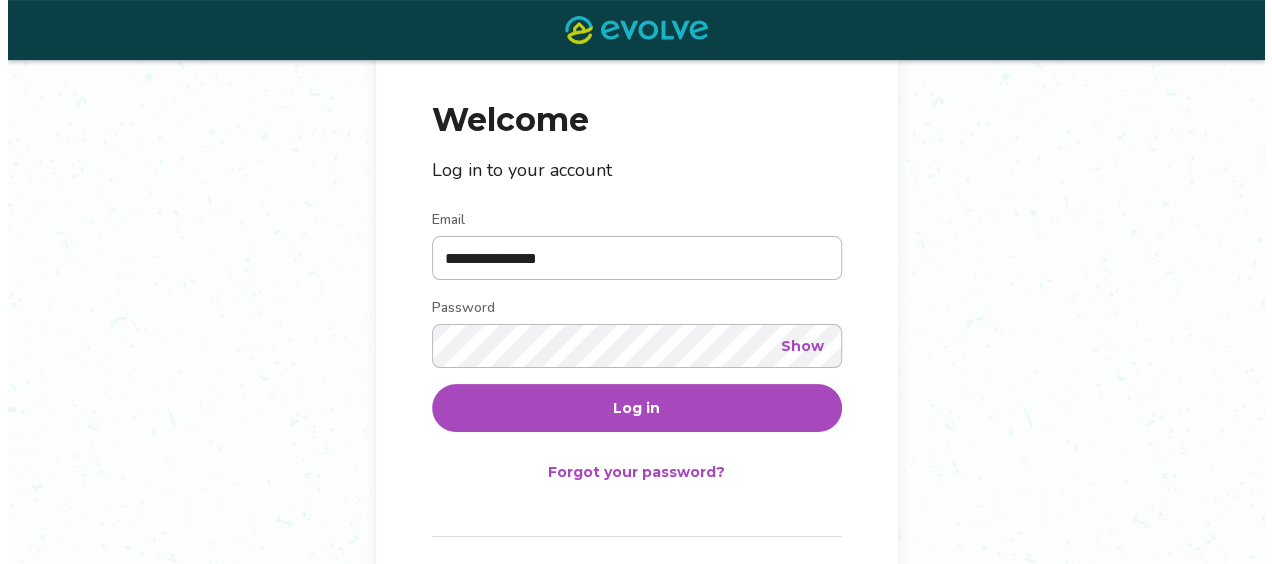 scroll, scrollTop: 0, scrollLeft: 0, axis: both 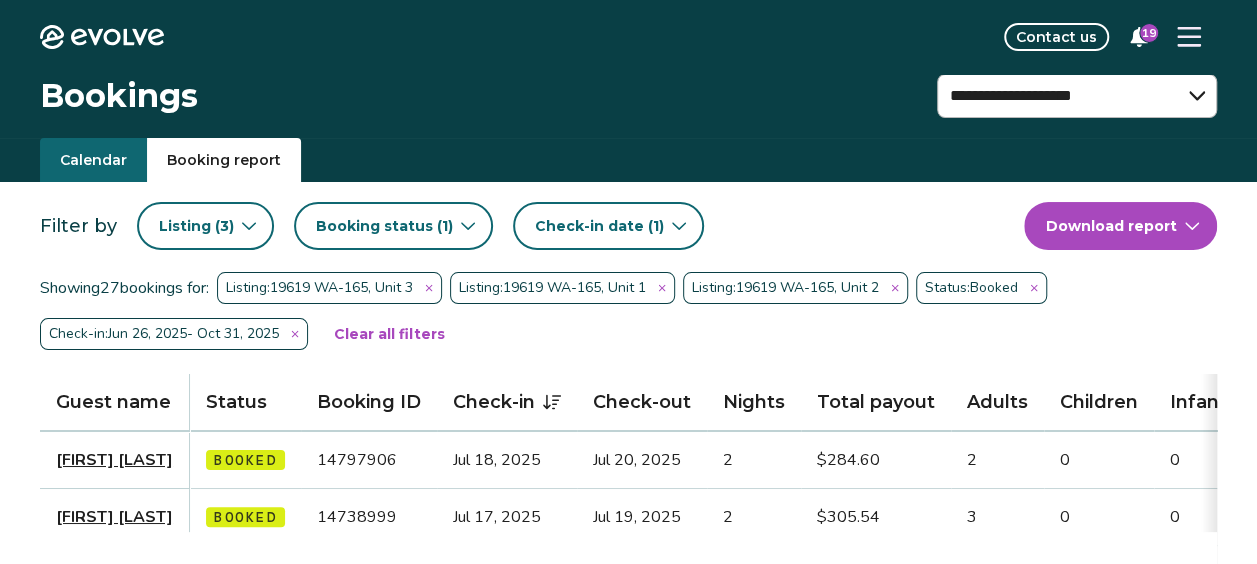 click 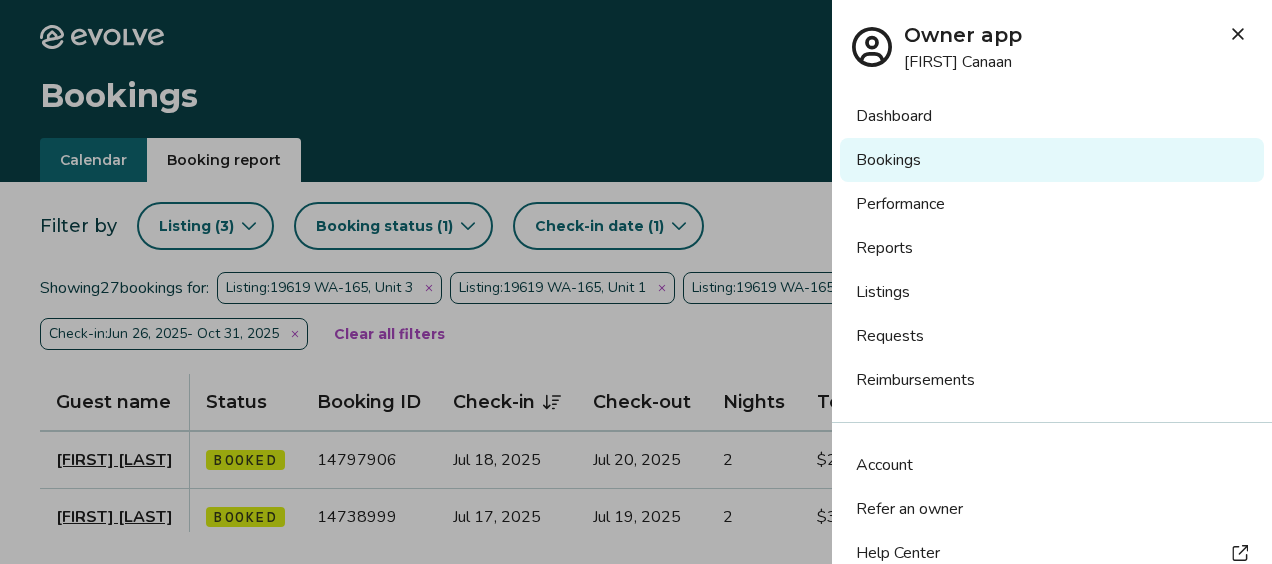 click on "Reports" at bounding box center (1052, 248) 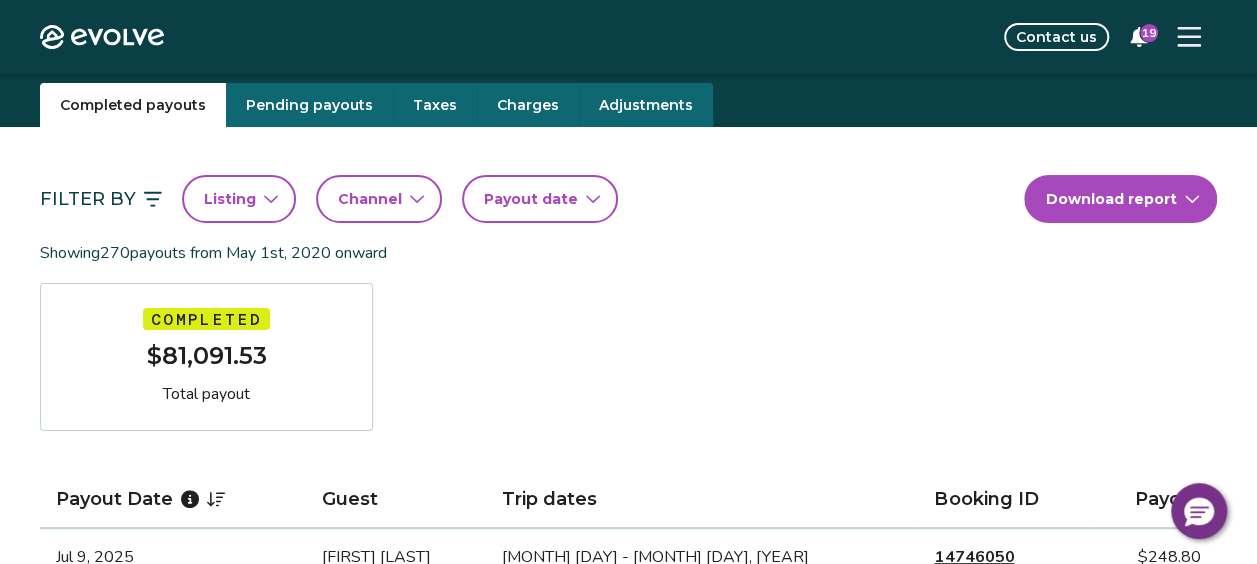 scroll, scrollTop: 48, scrollLeft: 0, axis: vertical 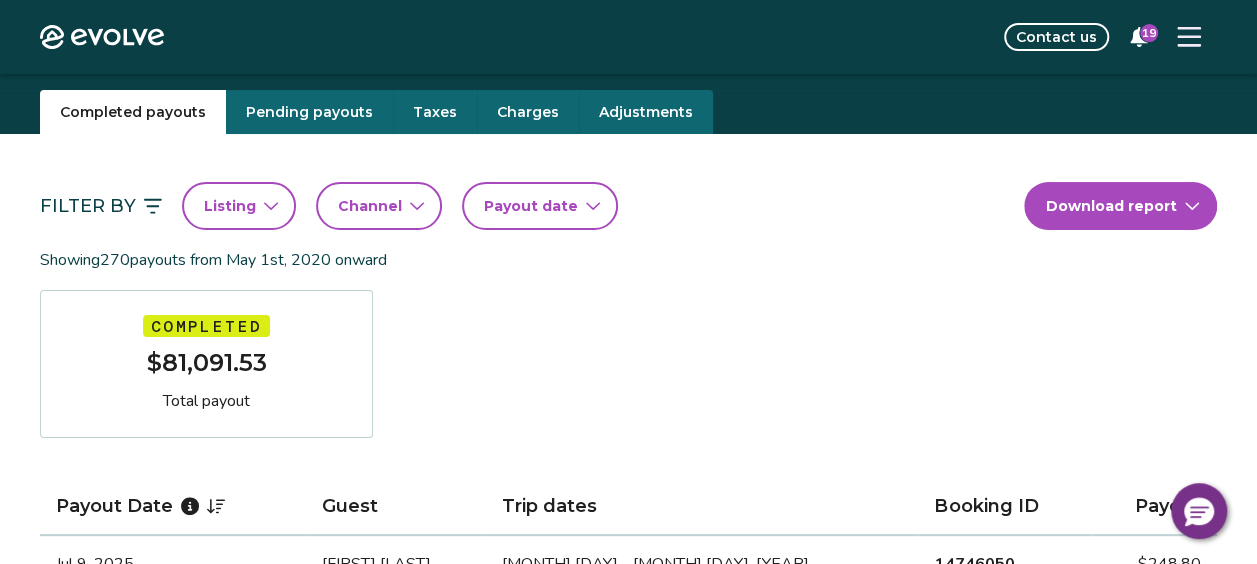click 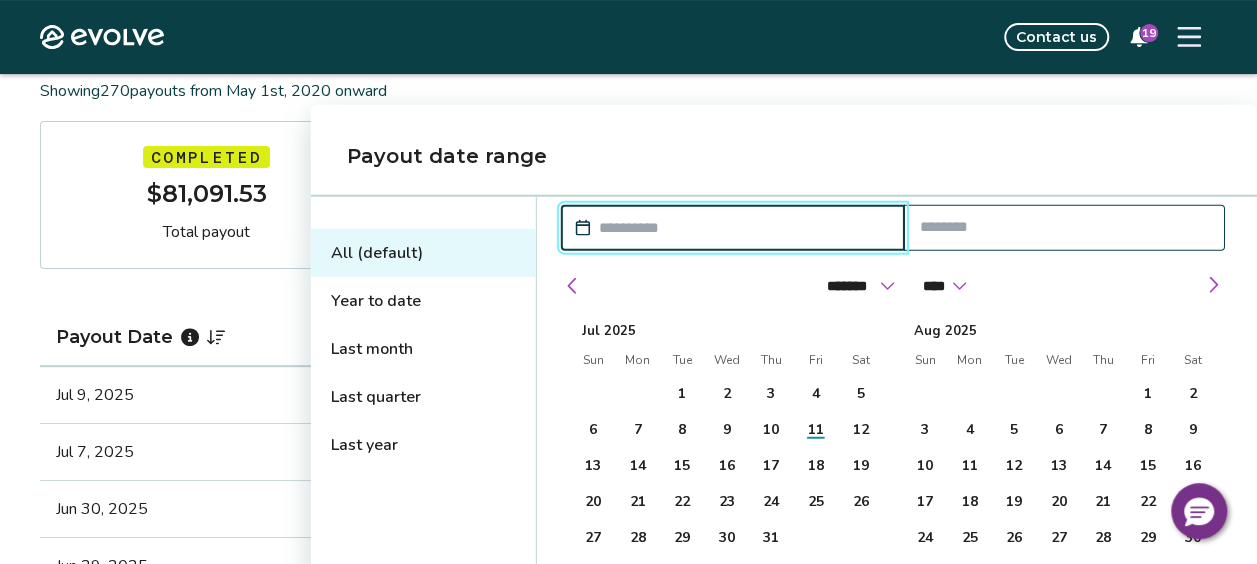 scroll, scrollTop: 173, scrollLeft: 0, axis: vertical 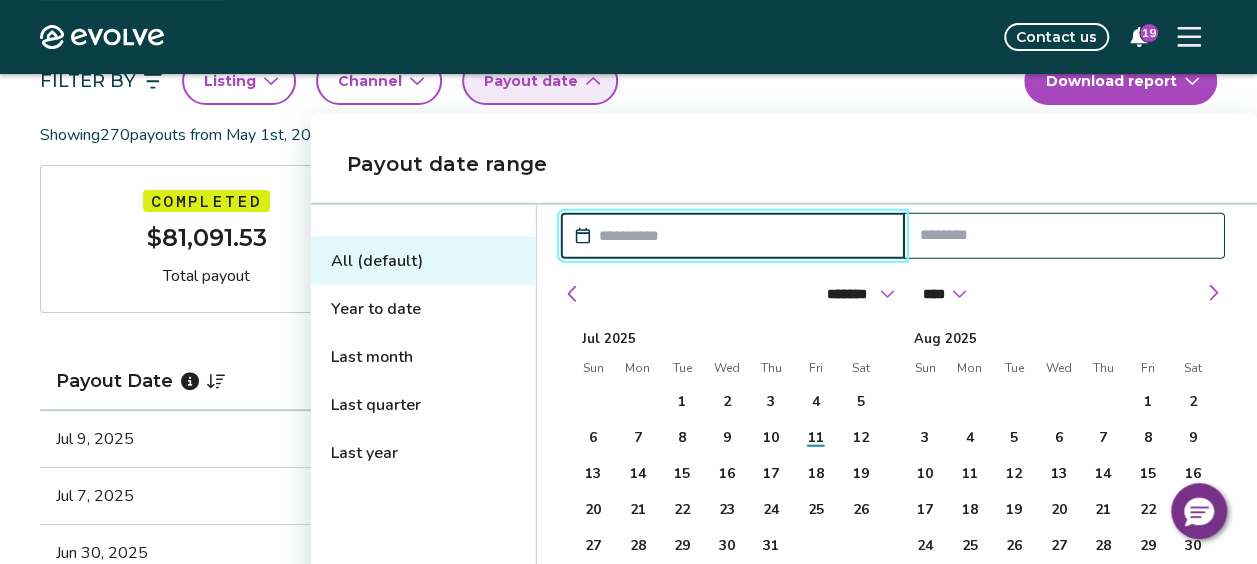 click on "Last year" at bounding box center [423, 453] 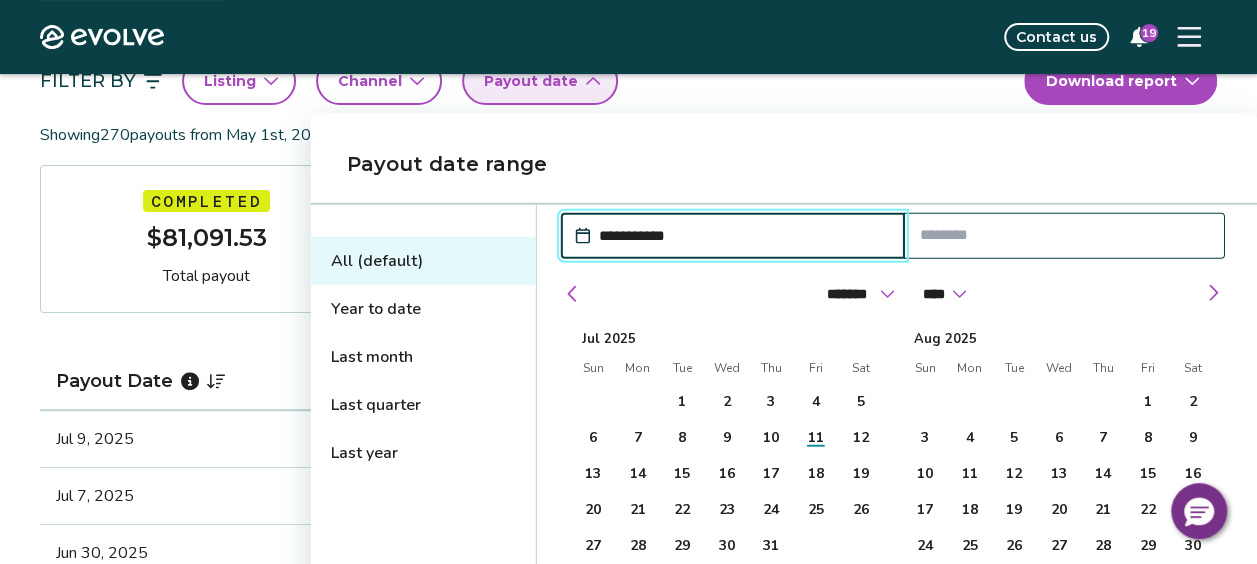 type on "**********" 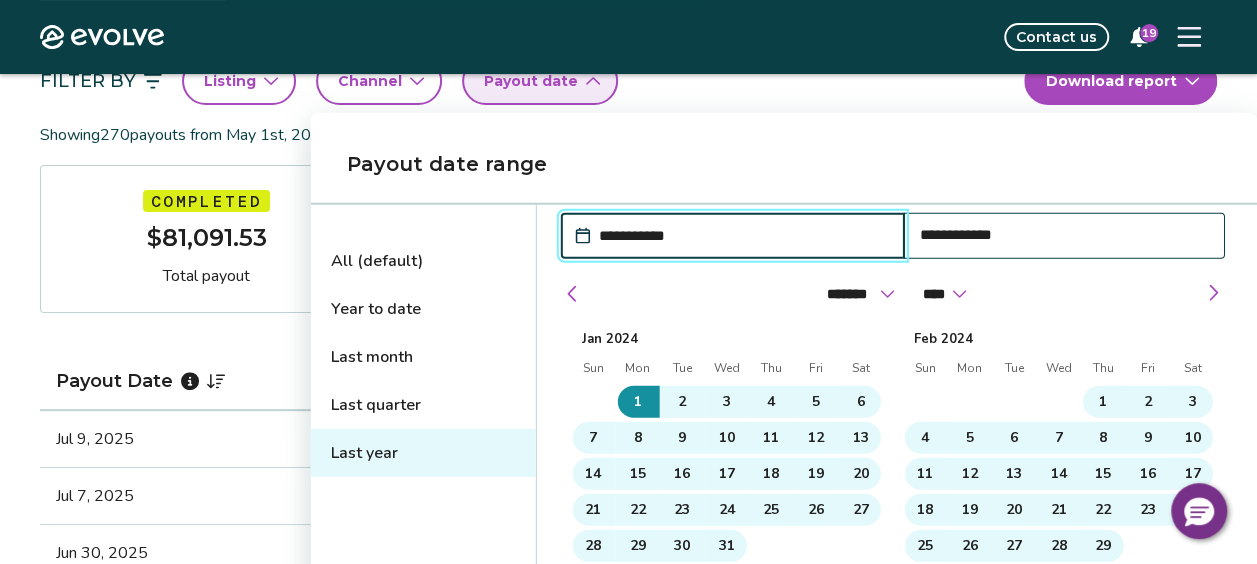 click on "Last year" at bounding box center (423, 453) 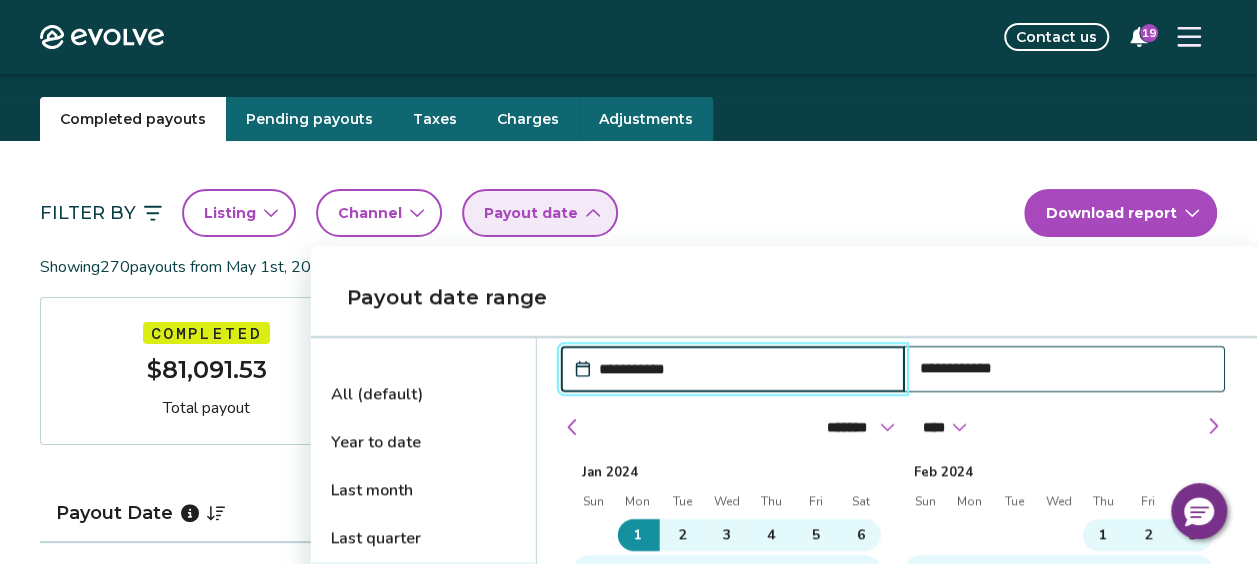 scroll, scrollTop: 40, scrollLeft: 0, axis: vertical 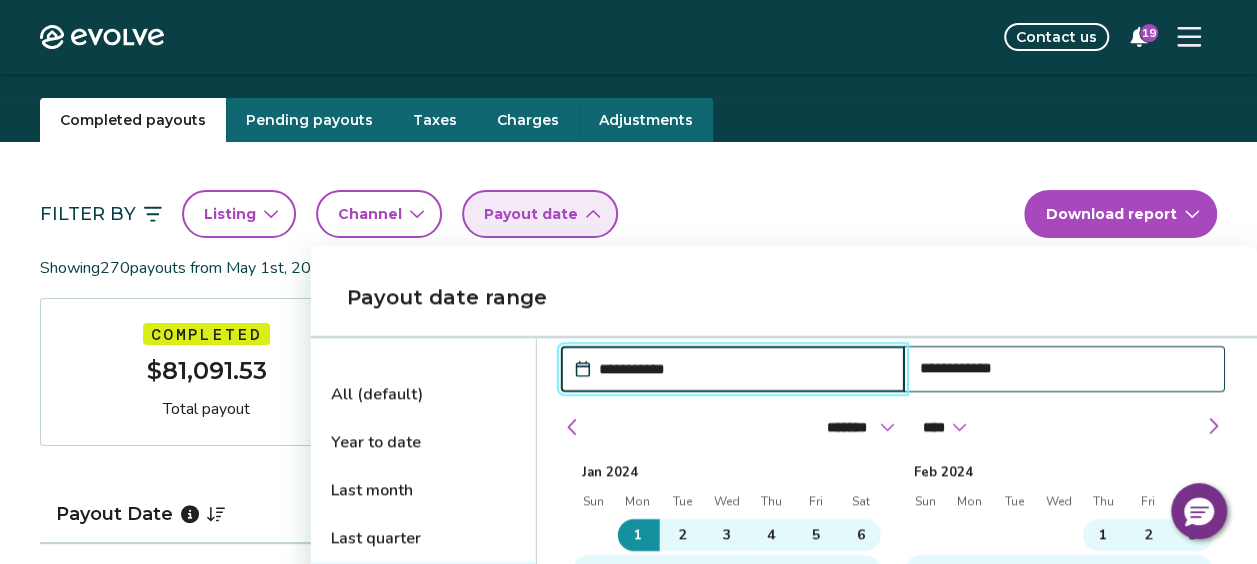 click on "Filter By  Listing Channel Payout date Download   report" at bounding box center [628, 214] 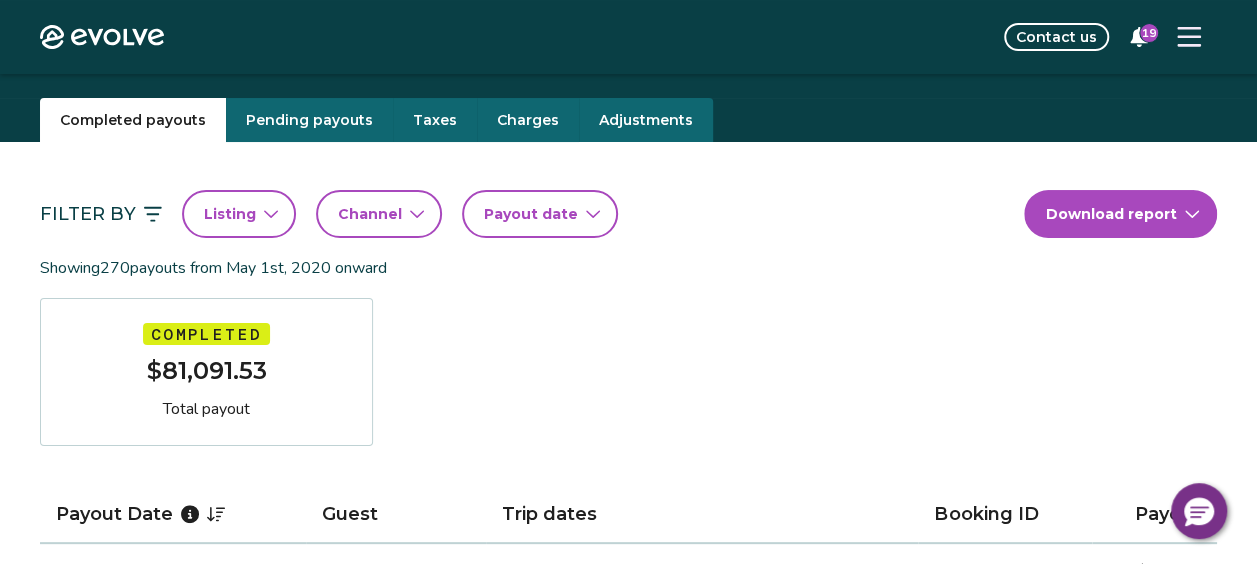 click on "Payout date" at bounding box center [540, 214] 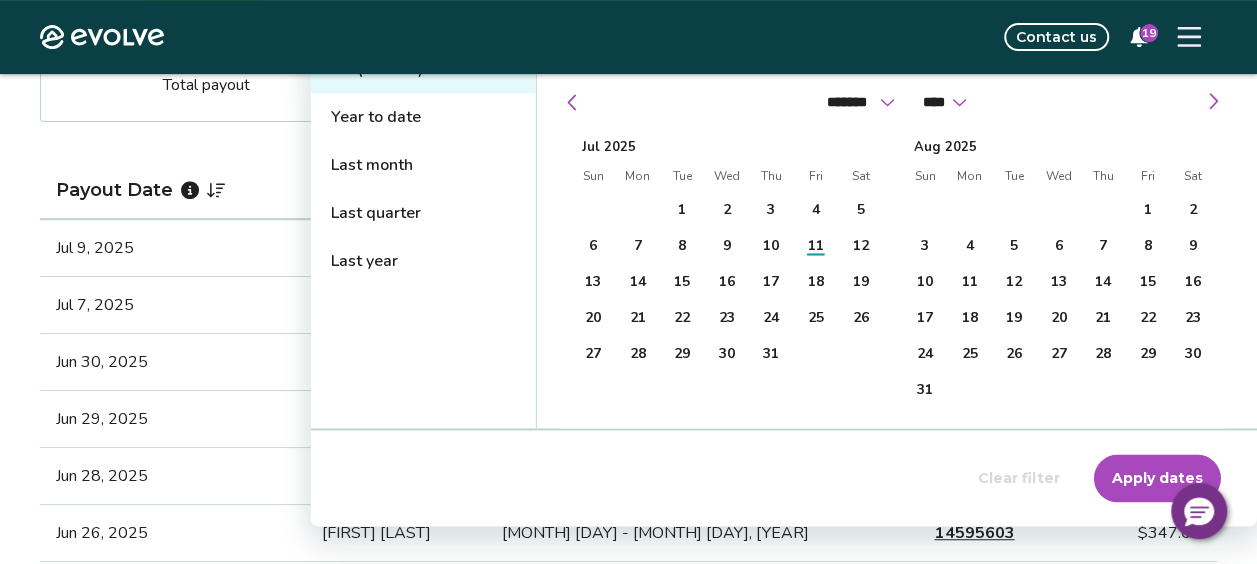 scroll, scrollTop: 365, scrollLeft: 0, axis: vertical 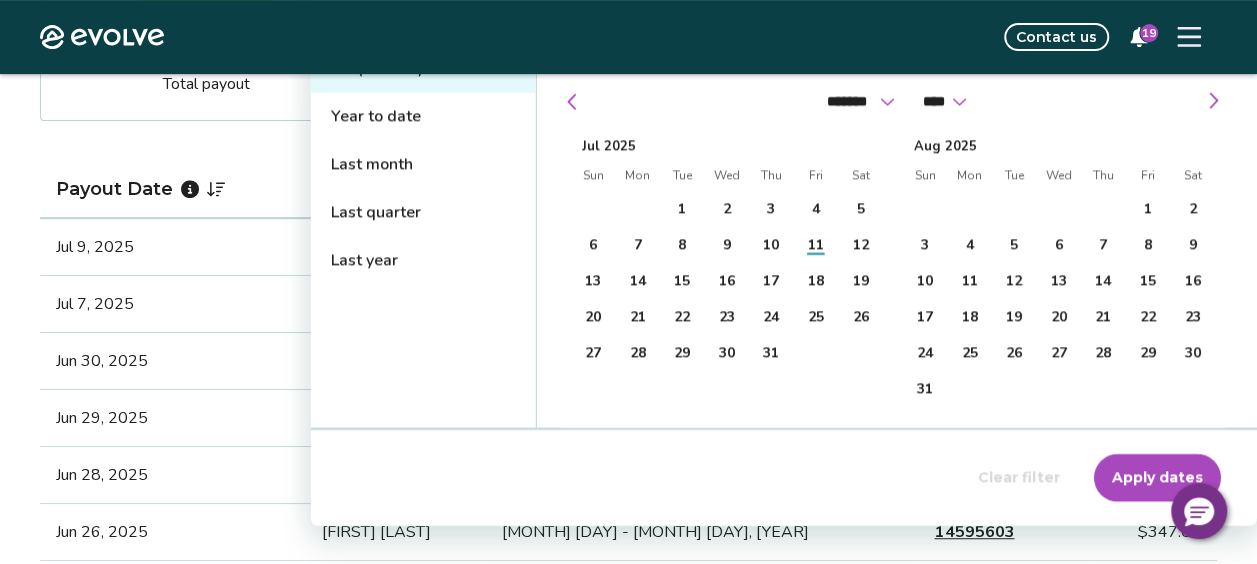 click on "Last year" at bounding box center [423, 261] 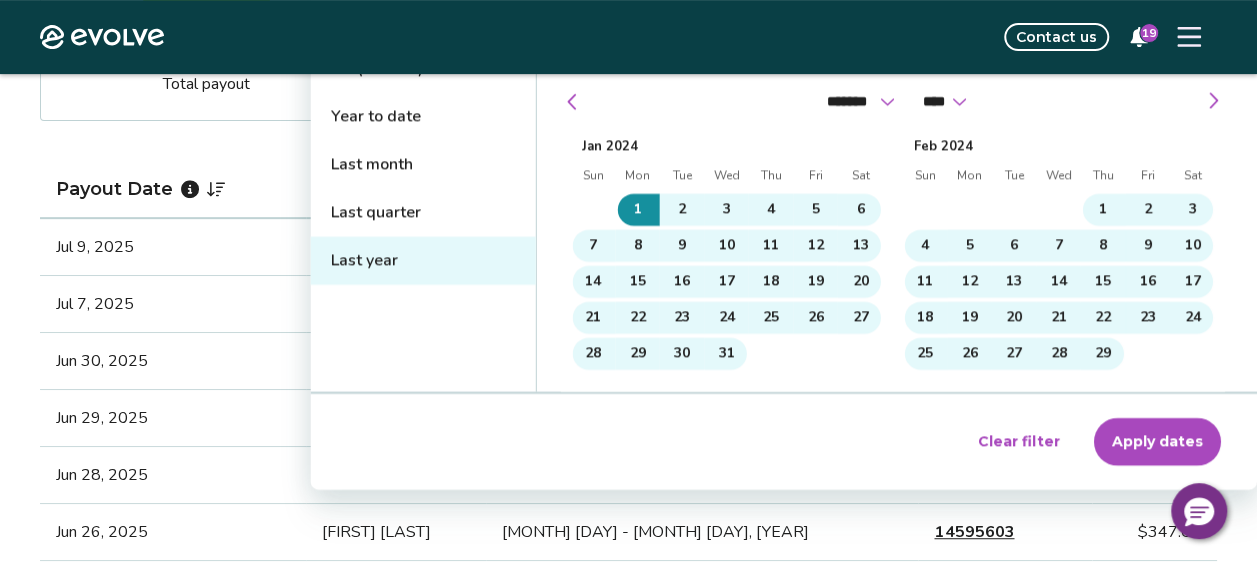 click on "Apply dates" at bounding box center (1157, 442) 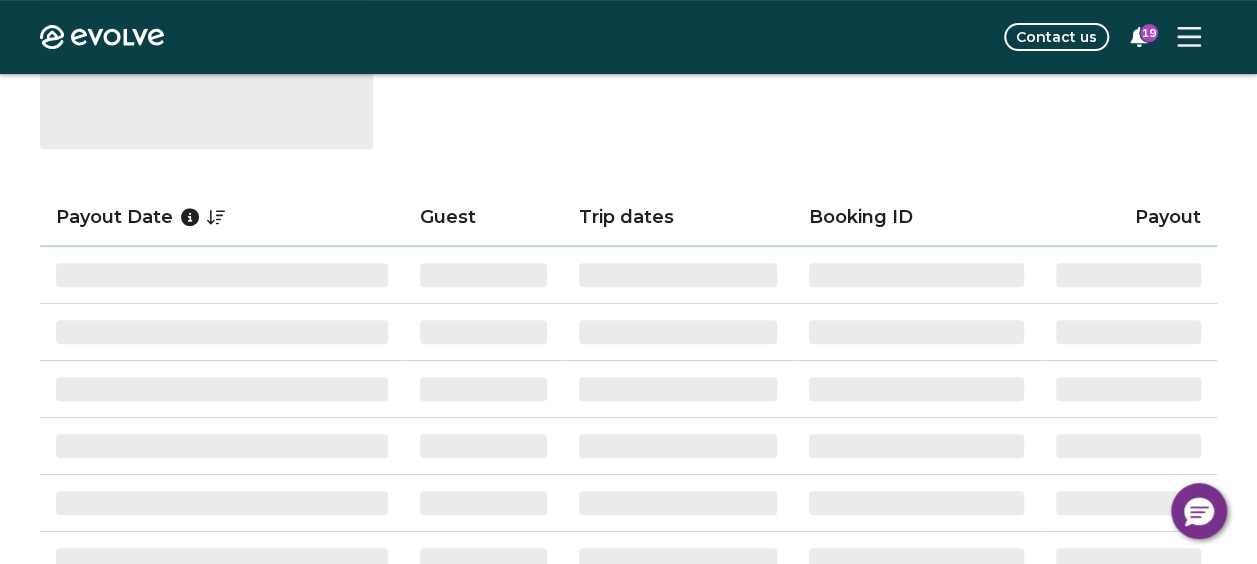 scroll, scrollTop: 0, scrollLeft: 0, axis: both 